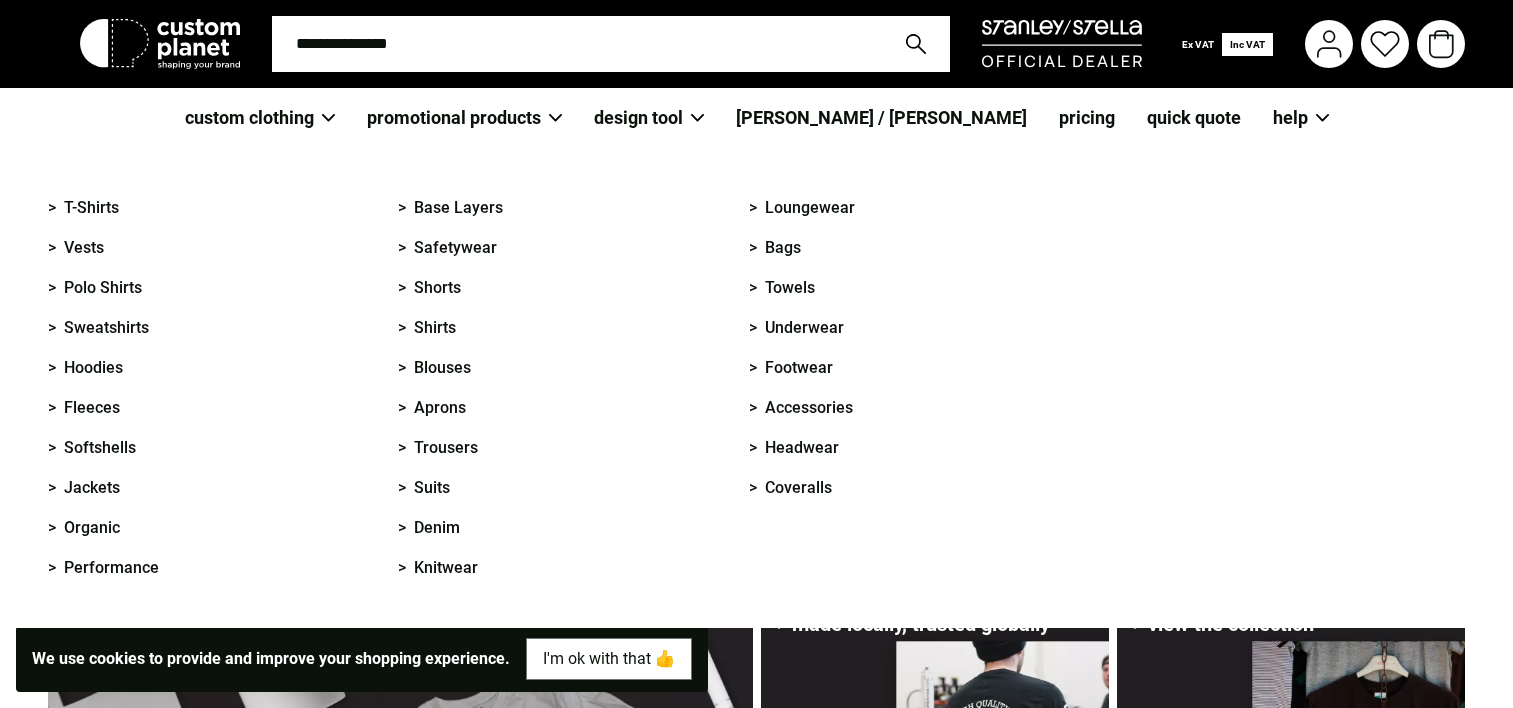 scroll, scrollTop: 0, scrollLeft: 0, axis: both 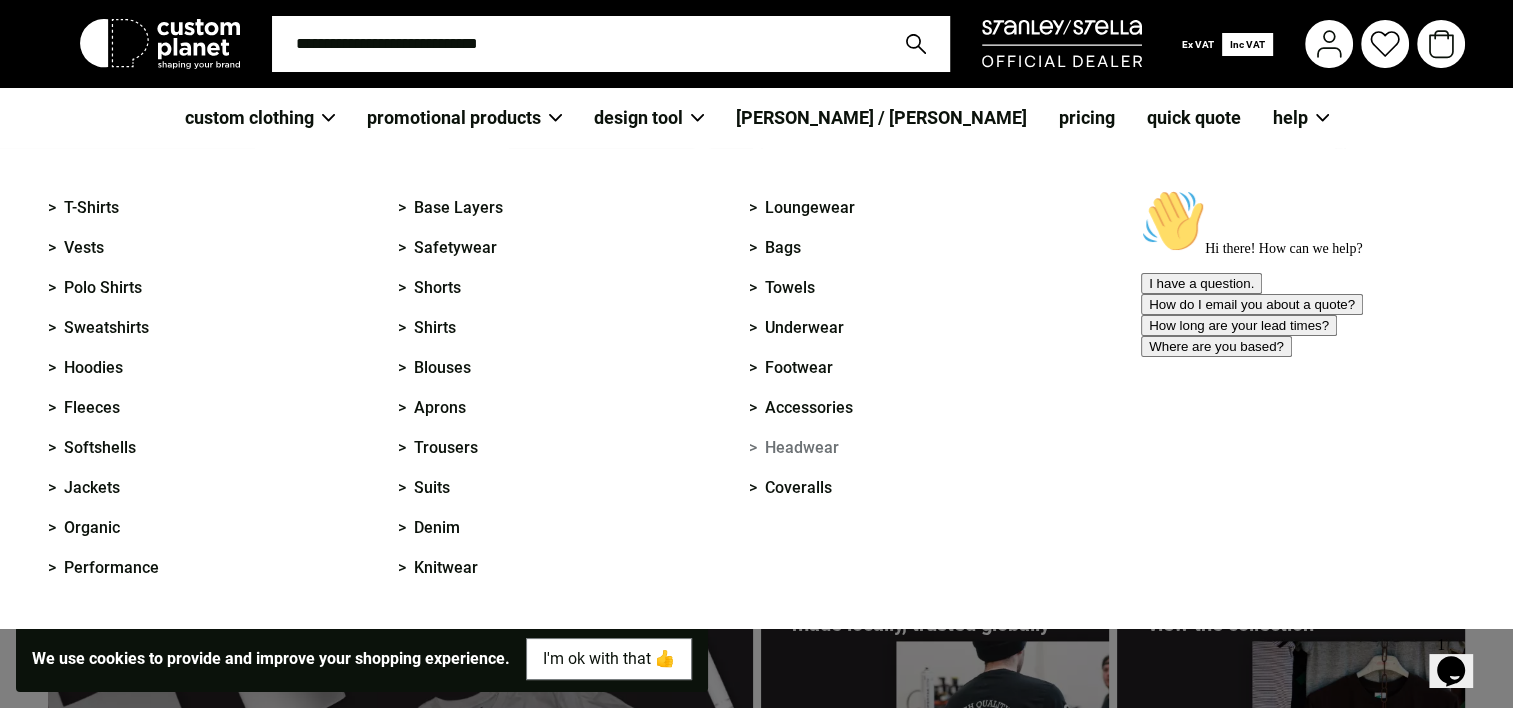 click on ">  Headwear" at bounding box center (794, 448) 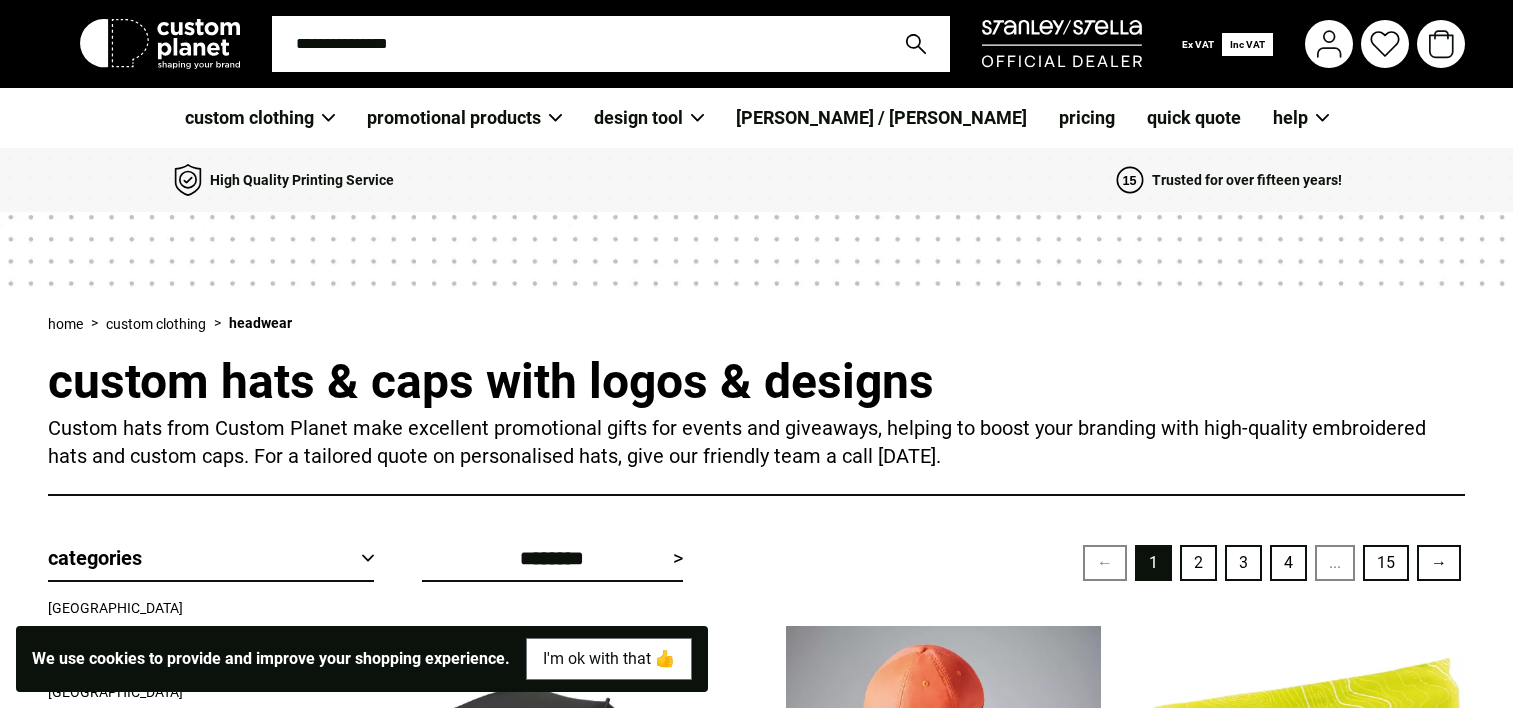 scroll, scrollTop: 0, scrollLeft: 0, axis: both 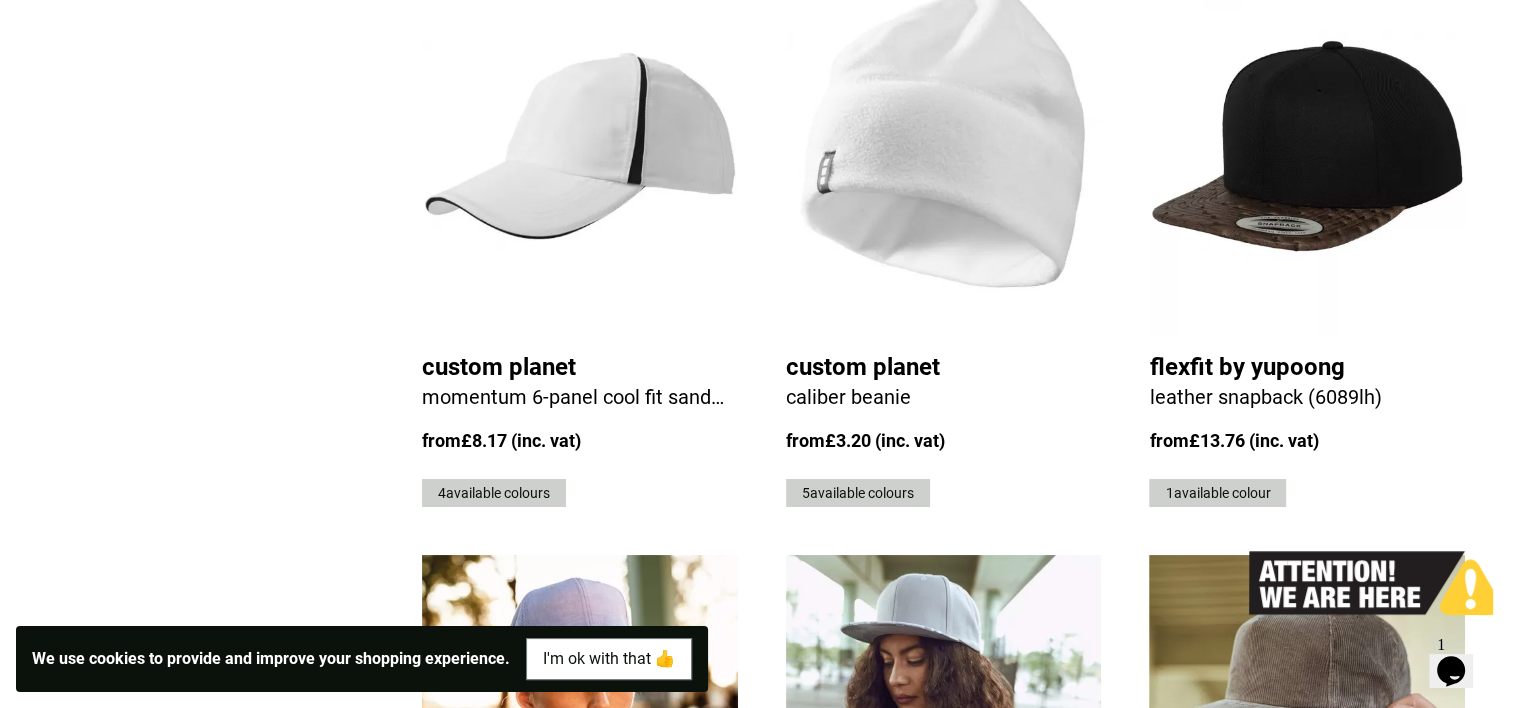 click on "Custom Planet" at bounding box center [580, 367] 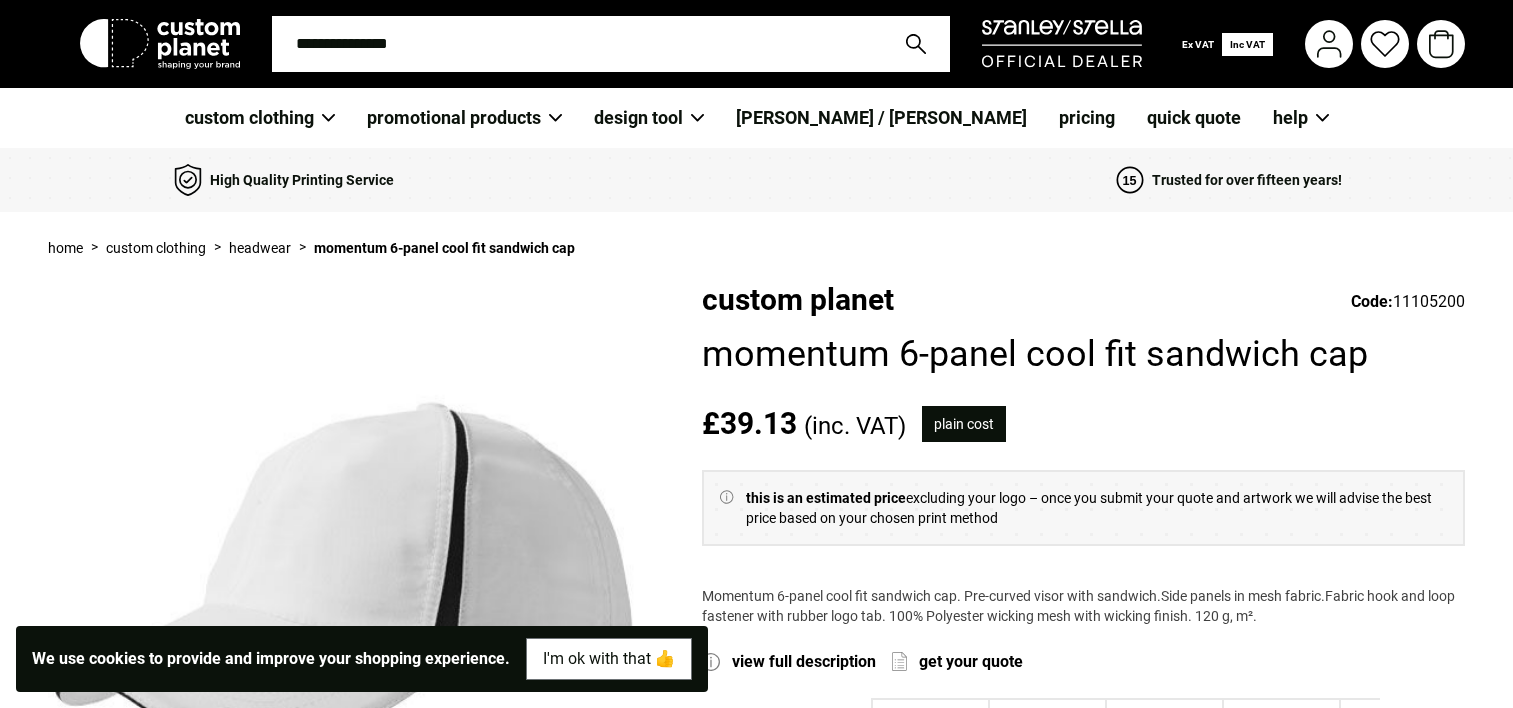 scroll, scrollTop: 0, scrollLeft: 0, axis: both 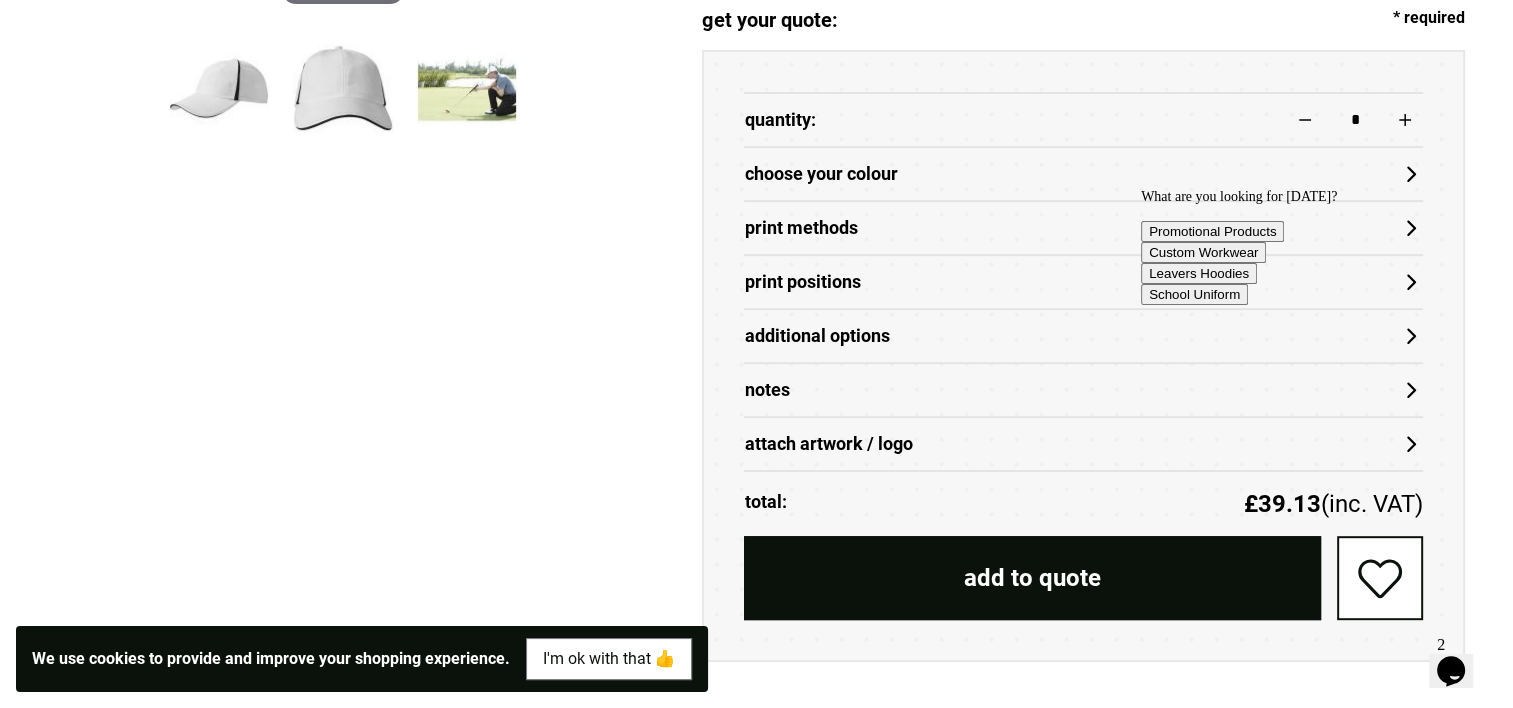 click on "choose your colour" at bounding box center (1083, 174) 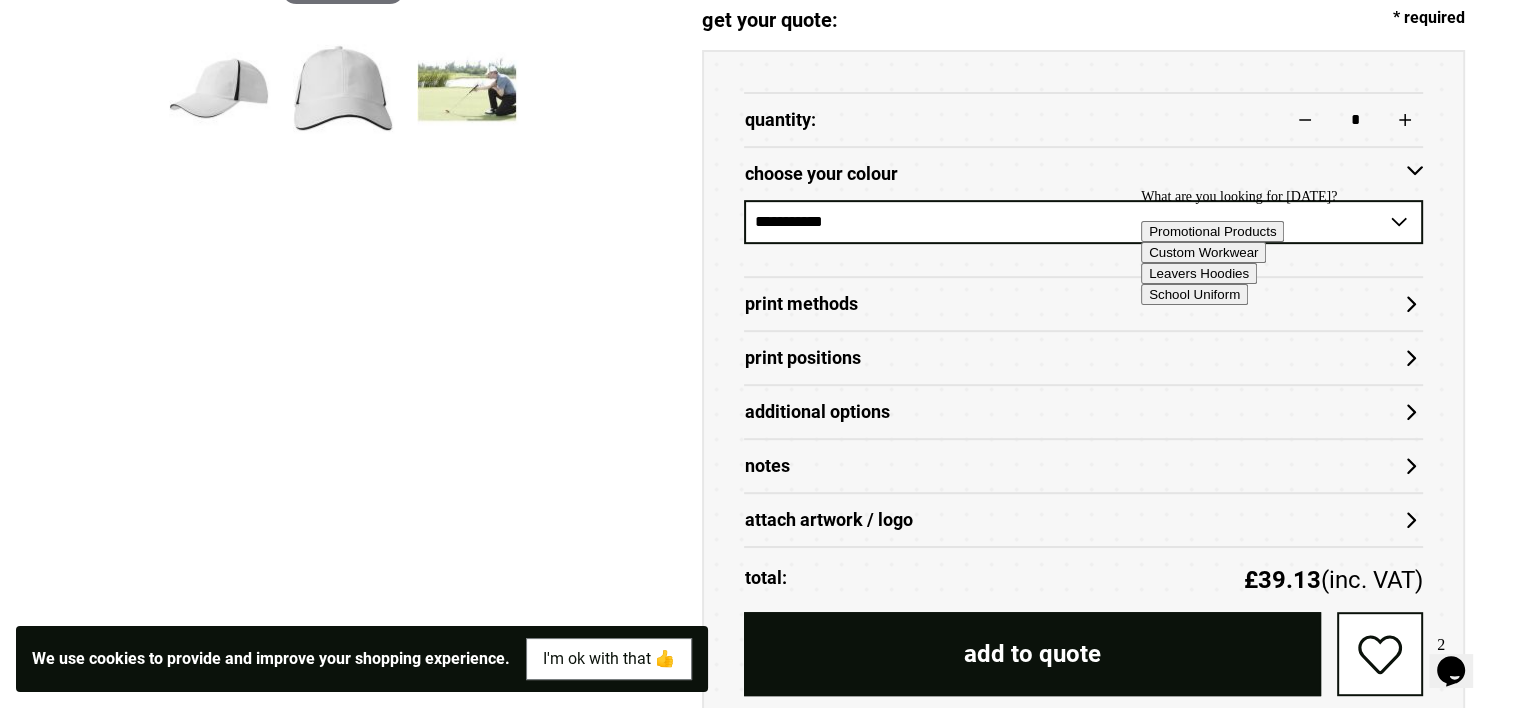 click on "What are you looking for today? Promotional Products Custom Workwear Leavers Hoodies School Uniform" at bounding box center [1321, 247] 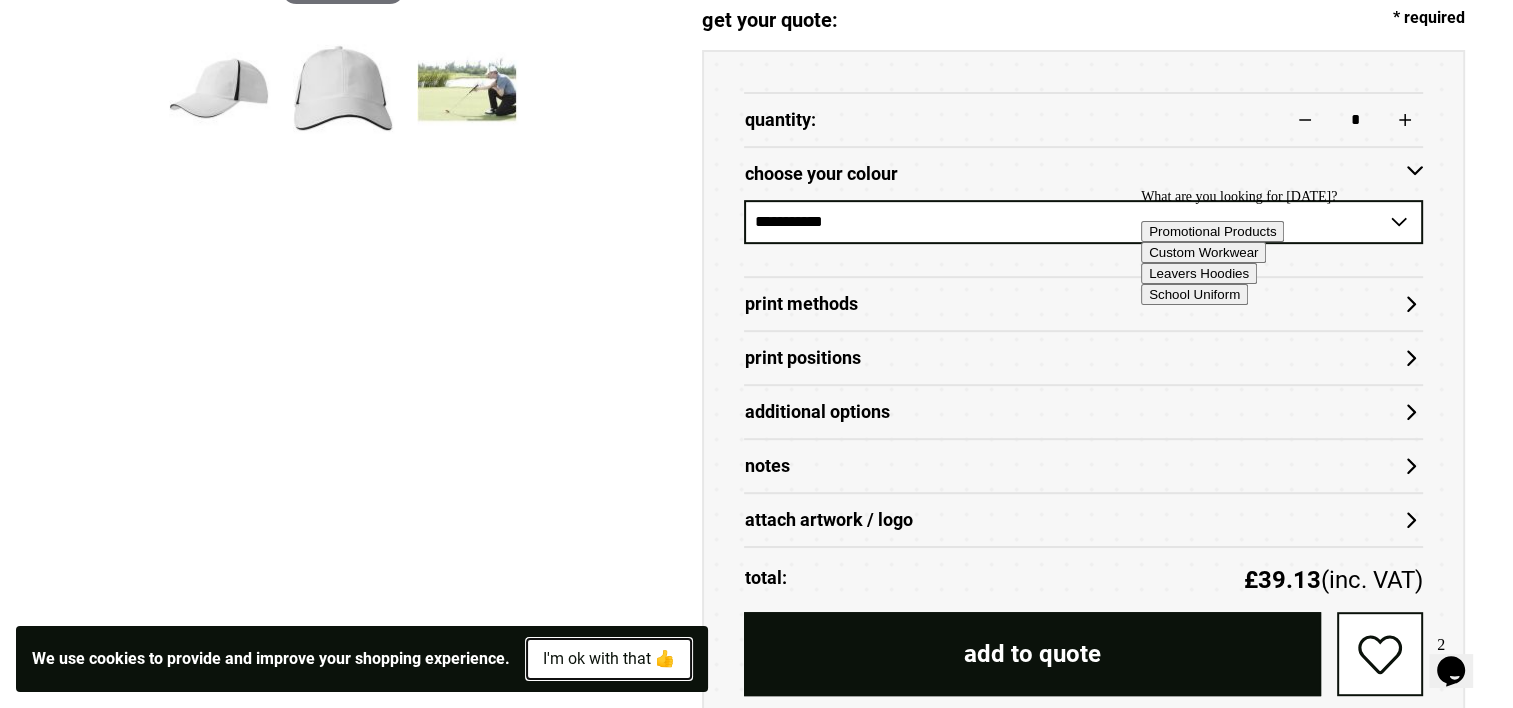 click on "I'm ok with that 👍" at bounding box center (609, 659) 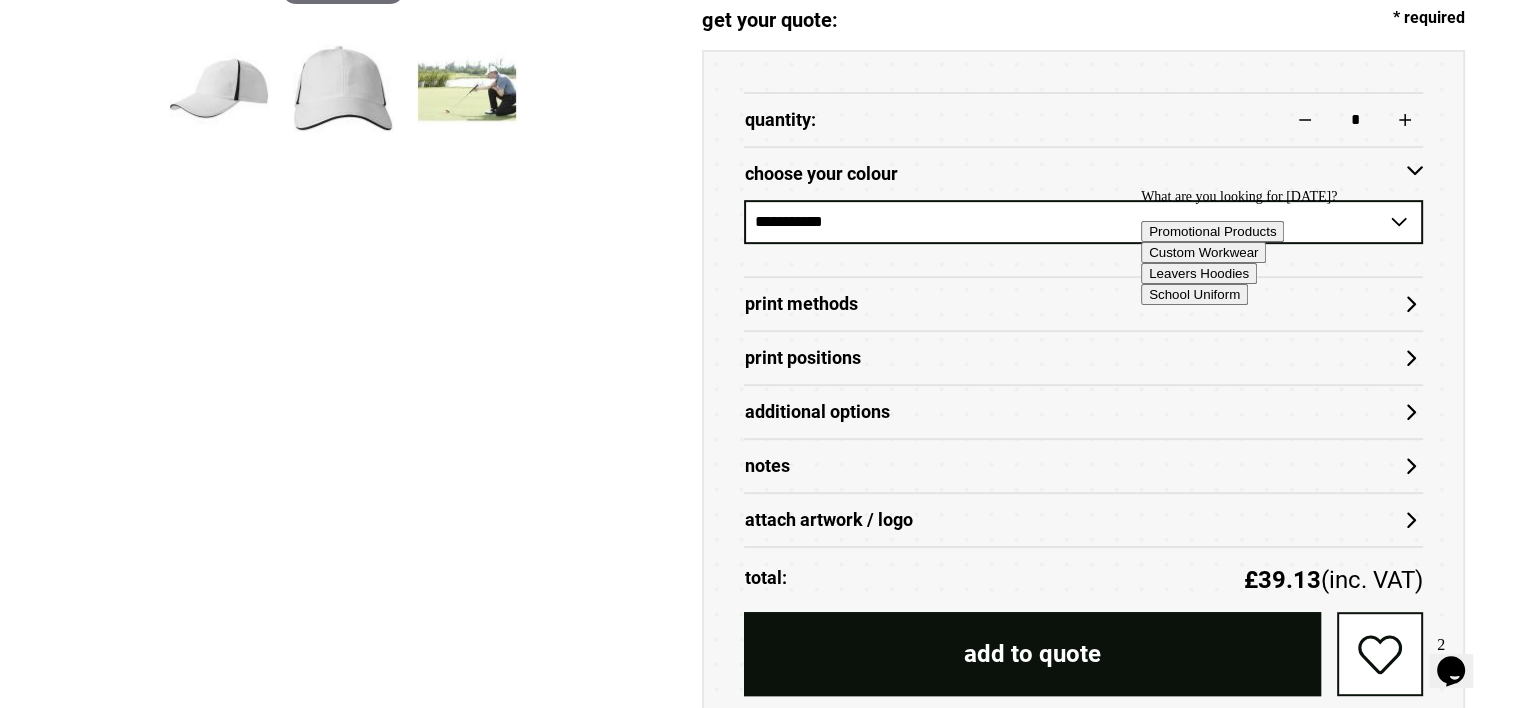 click on "What are you looking for today? Promotional Products Custom Workwear Leavers Hoodies School Uniform" at bounding box center (1321, 247) 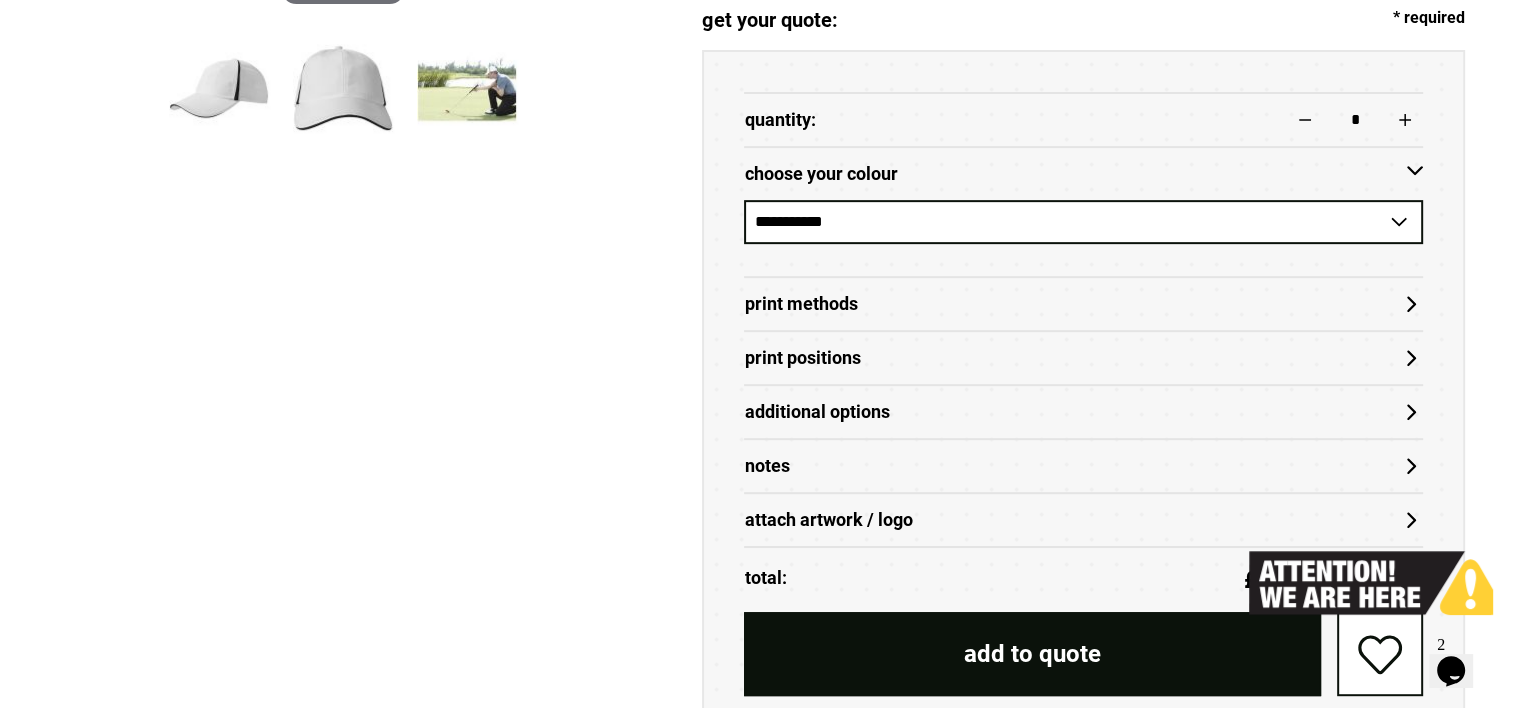 click on "**********" at bounding box center [1083, 222] 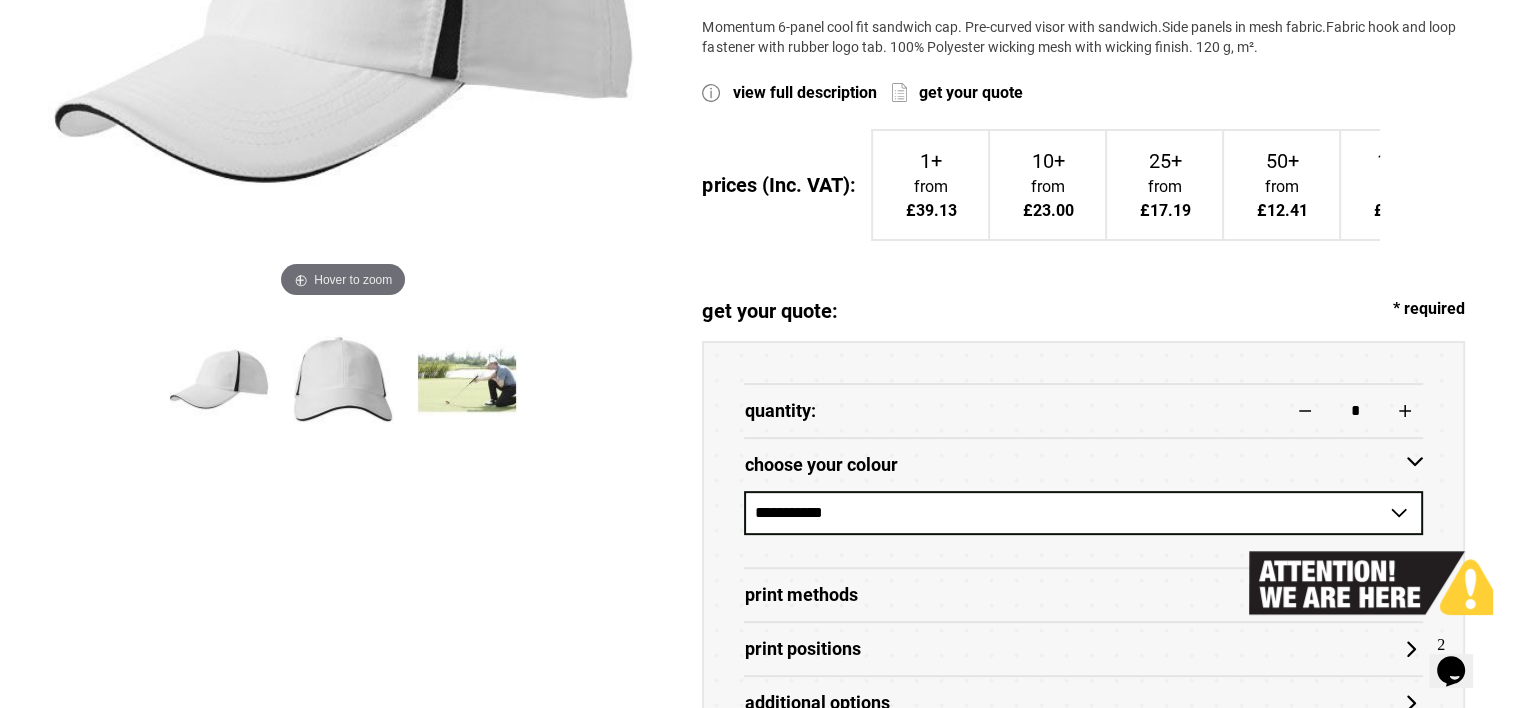 scroll, scrollTop: 575, scrollLeft: 0, axis: vertical 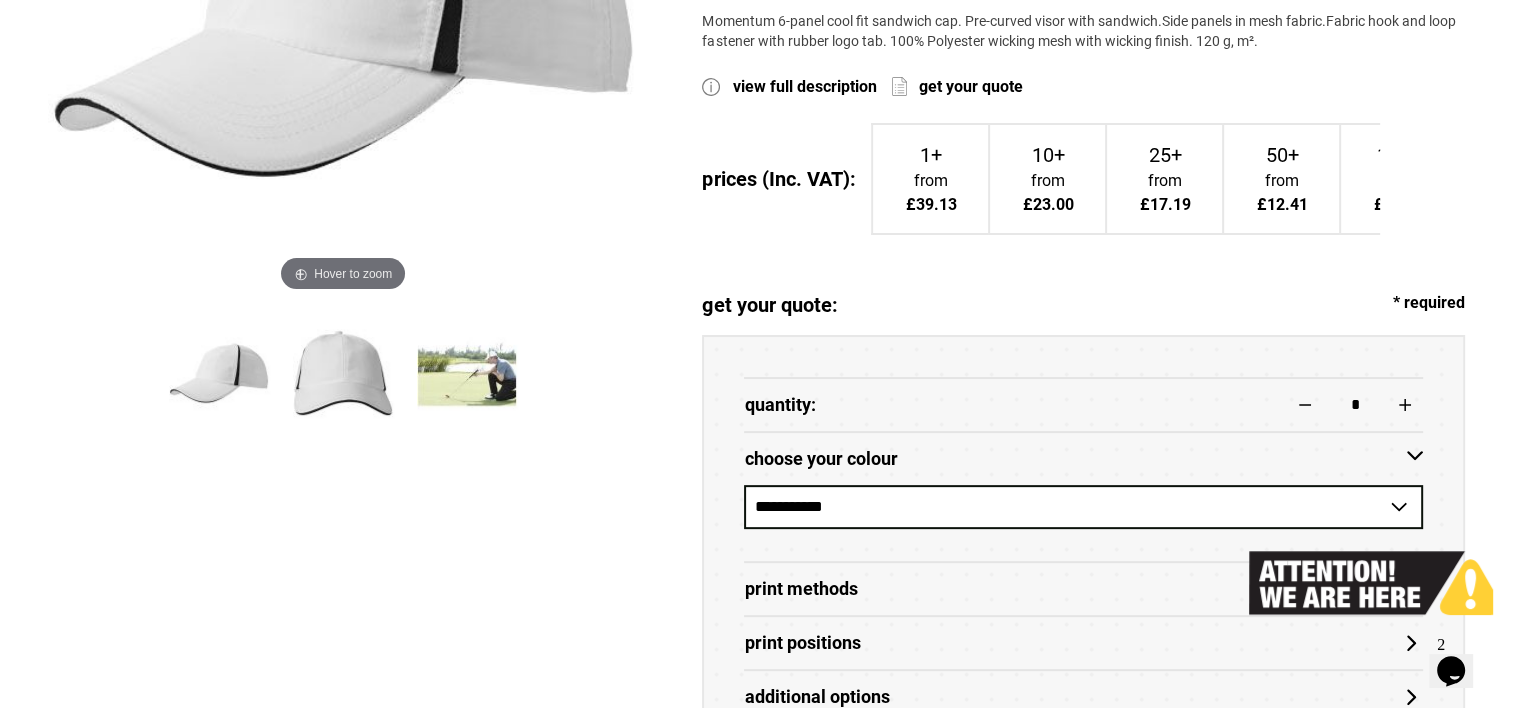 click on "25+ from  £17.19 £14.32" at bounding box center [1164, 179] 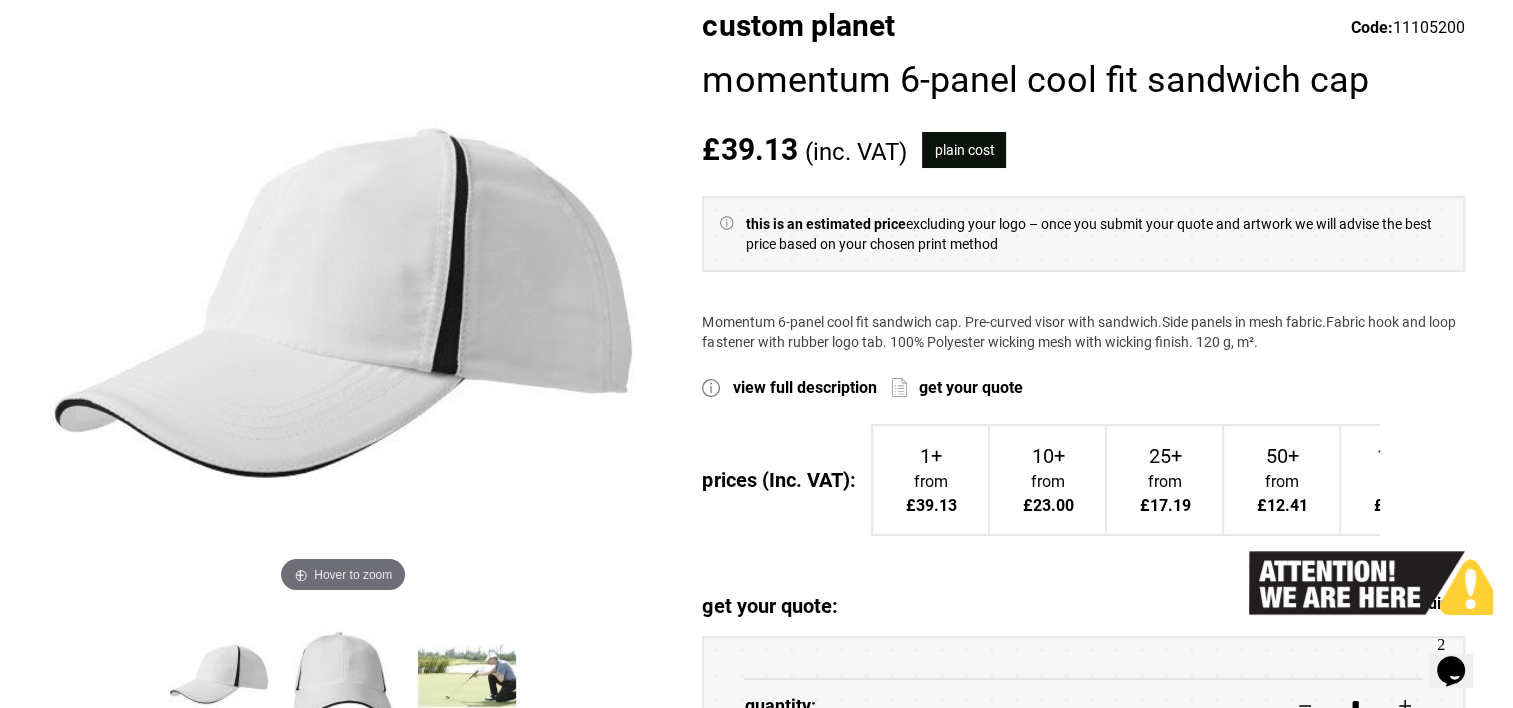 scroll, scrollTop: 382, scrollLeft: 0, axis: vertical 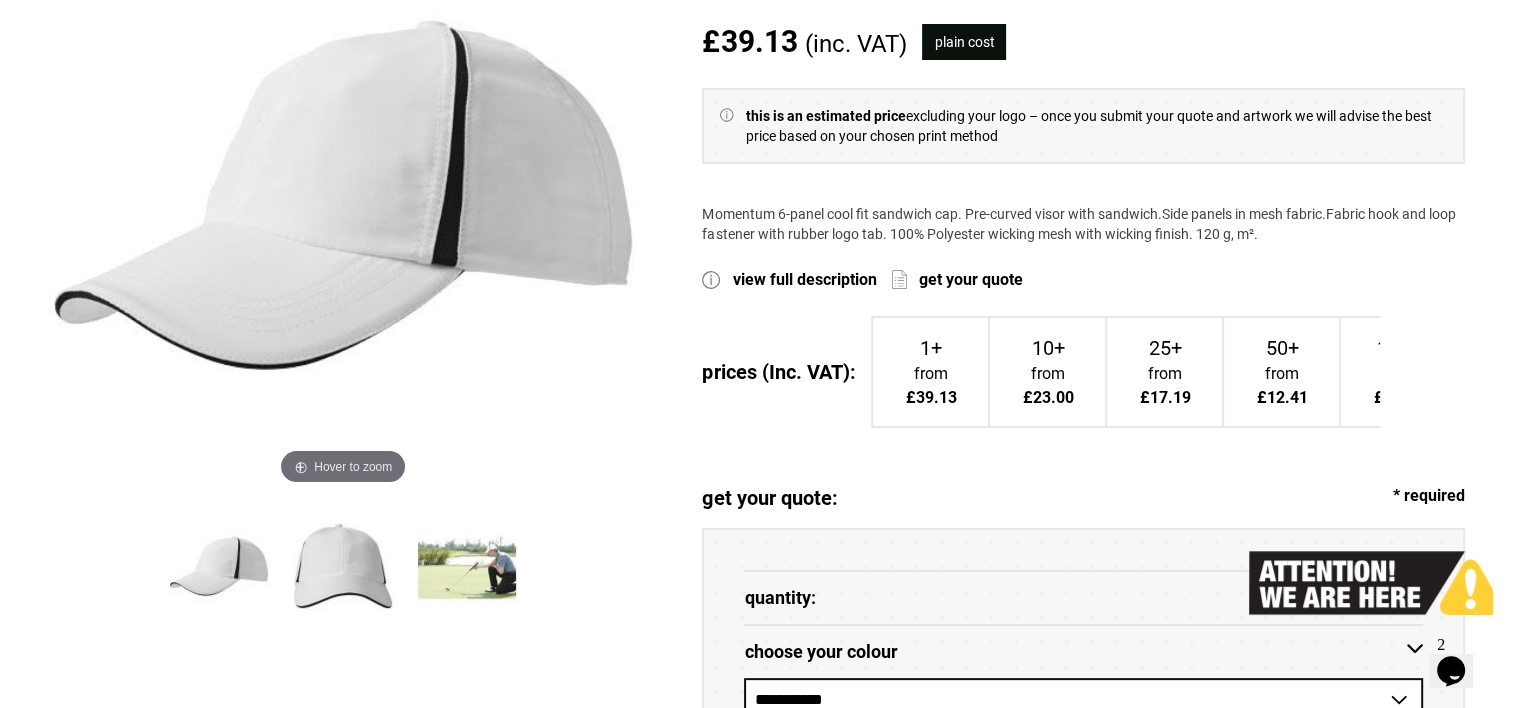 click at bounding box center [1249, 609] 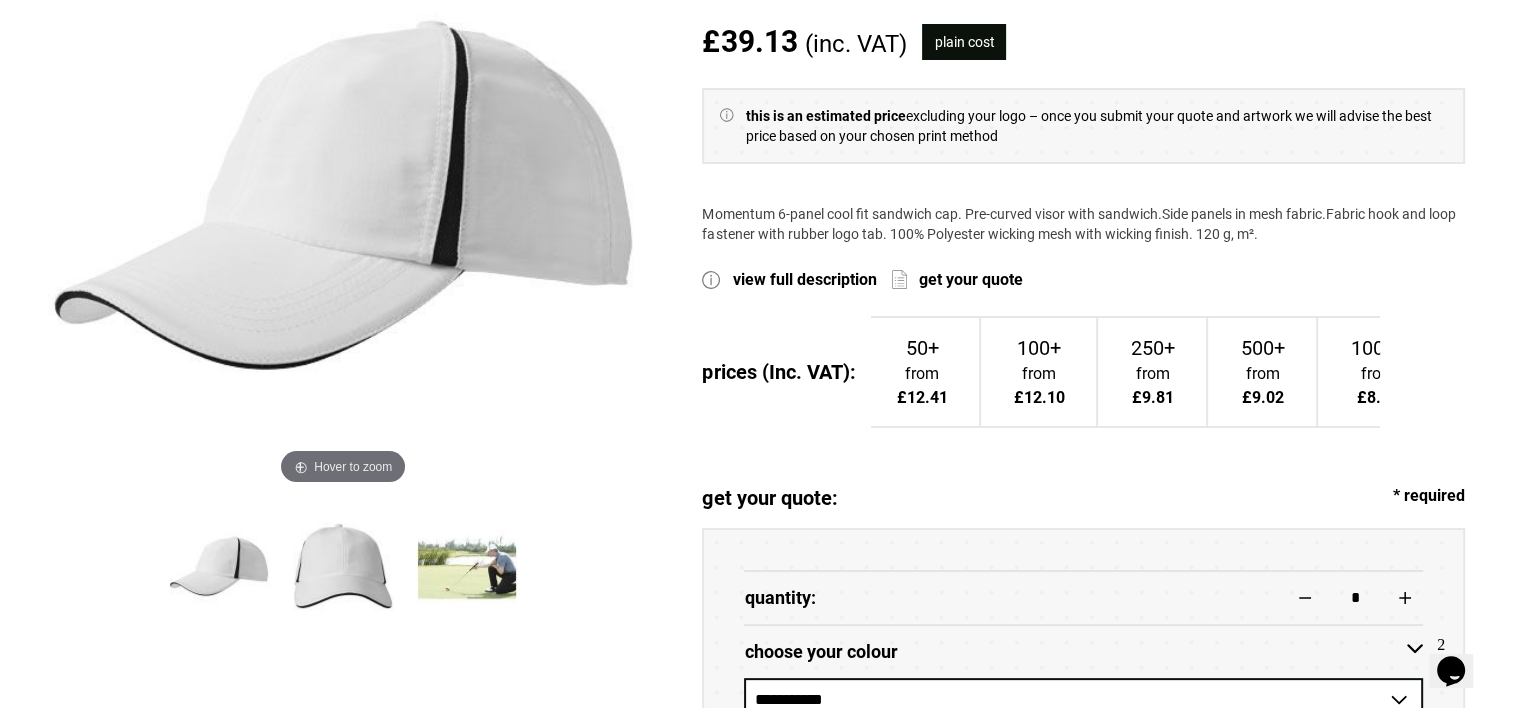 scroll, scrollTop: 0, scrollLeft: 357, axis: horizontal 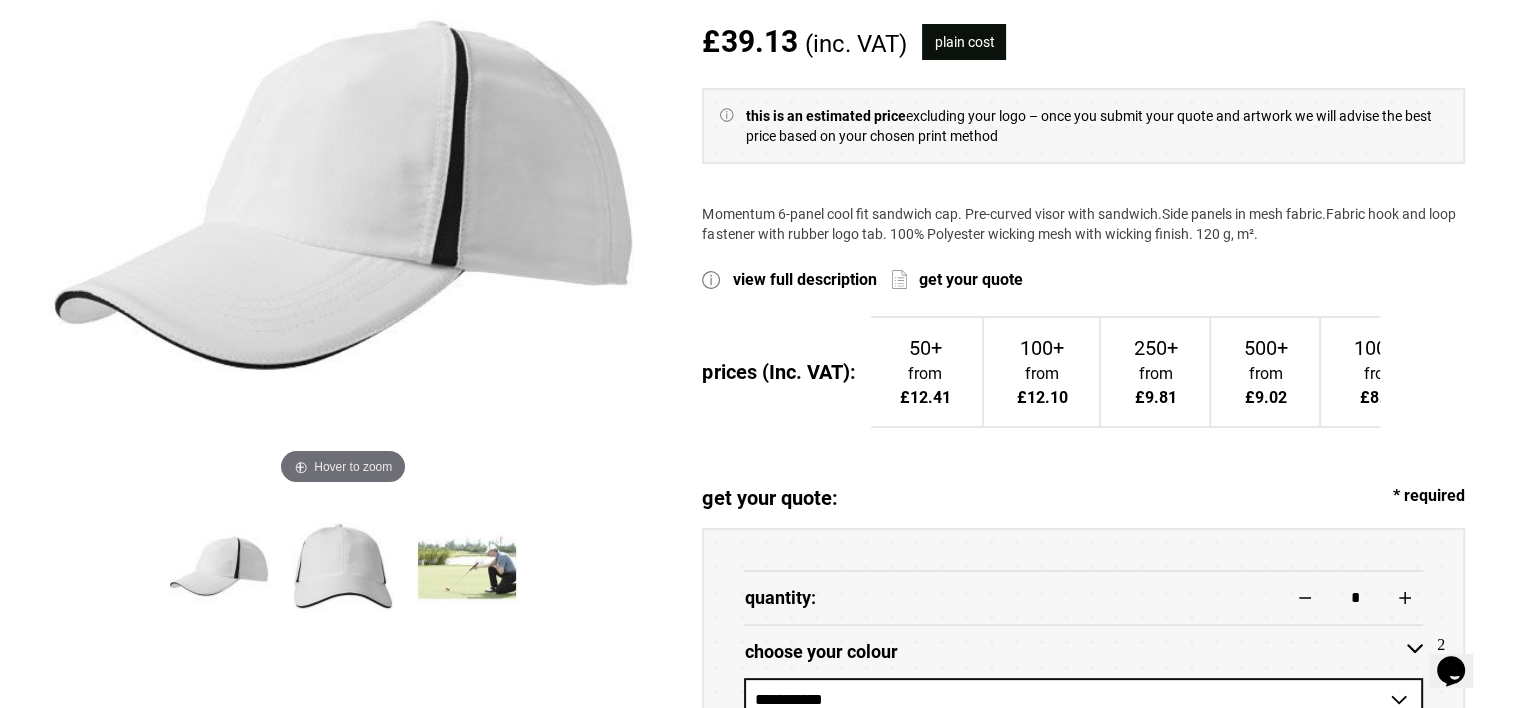 click on "prices (Inc. VAT): prices (ex. VAT): 1+ from  £39.13 £32.61 10+ from  £23.00 £19.16 25+ from  £17.19 £14.32 50+ from  £12.41 £10.34 100+ from  £12.10 £10.09 250+ from  £9.81 £8.17 500+ from  £9.02 £7.51 1000+ from  £8.75 £7.29 2500+ from  £8.28 £6.90 5000+ from  £8.28 £6.90 10000+ from  £8.17 £6.81 20000+ from  £8.17 £6.81" at bounding box center (1083, 380) 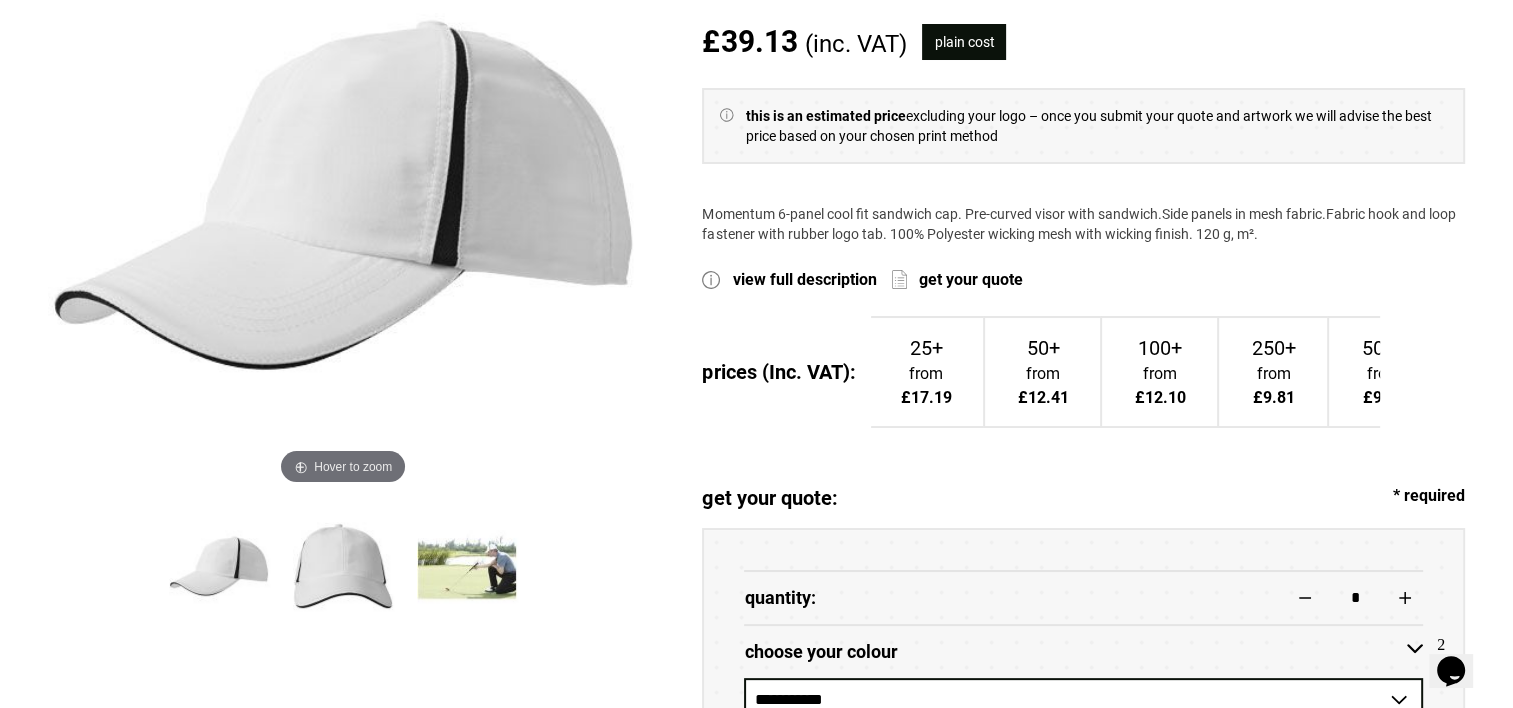 scroll, scrollTop: 0, scrollLeft: 228, axis: horizontal 